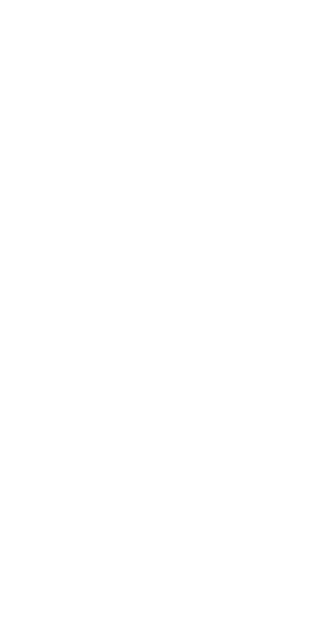 scroll, scrollTop: 0, scrollLeft: 0, axis: both 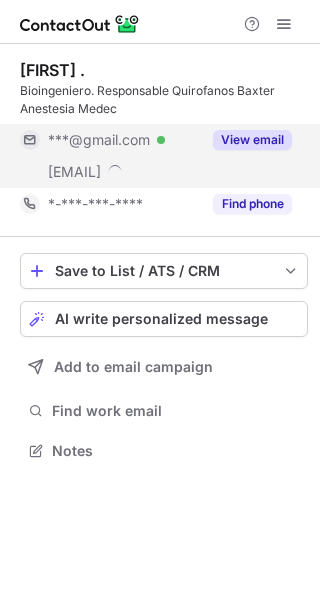 click on "View email" at bounding box center [252, 140] 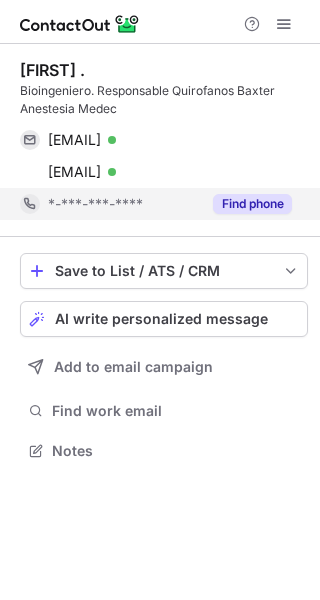 click on "Find phone" at bounding box center (252, 204) 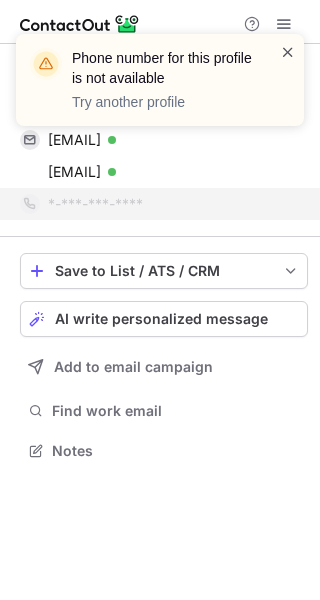 click at bounding box center (288, 52) 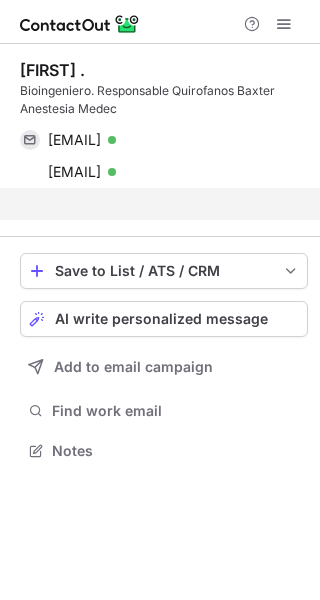 scroll, scrollTop: 405, scrollLeft: 320, axis: both 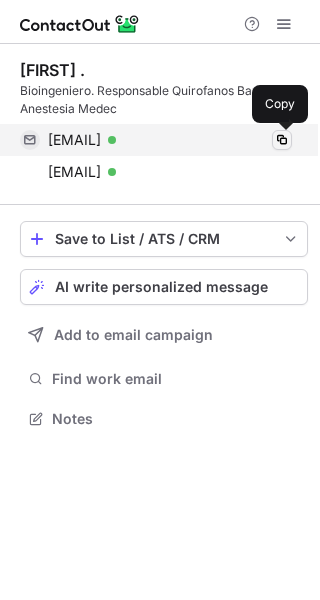 click at bounding box center (282, 140) 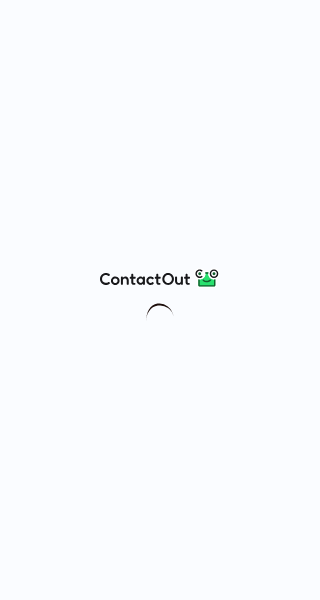 scroll, scrollTop: 0, scrollLeft: 0, axis: both 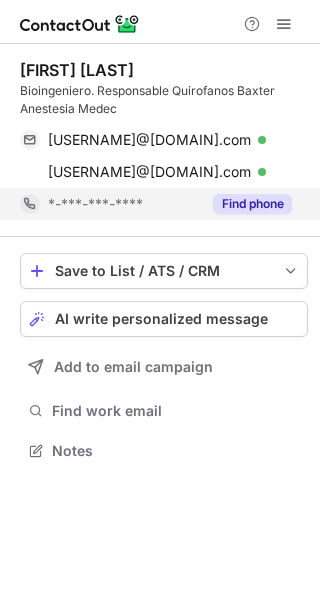 click on "Find phone" at bounding box center (252, 204) 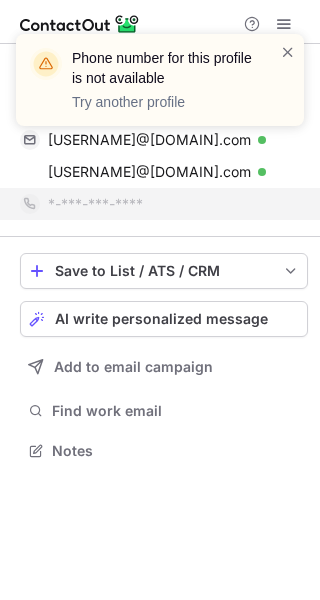 click on "Phone number for this profile is not available Try another profile" at bounding box center (160, 80) 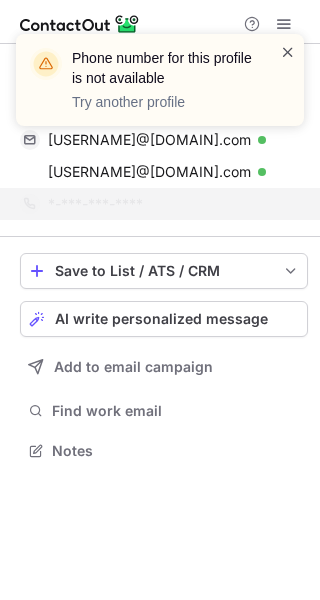 click at bounding box center (288, 52) 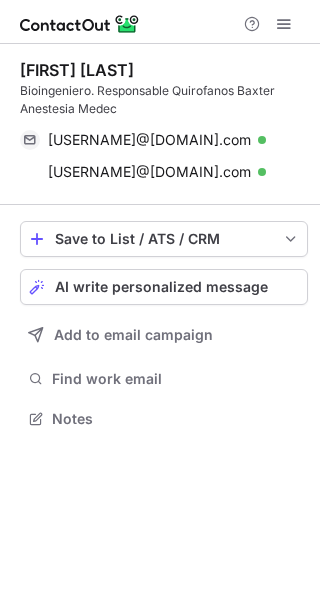 scroll, scrollTop: 405, scrollLeft: 320, axis: both 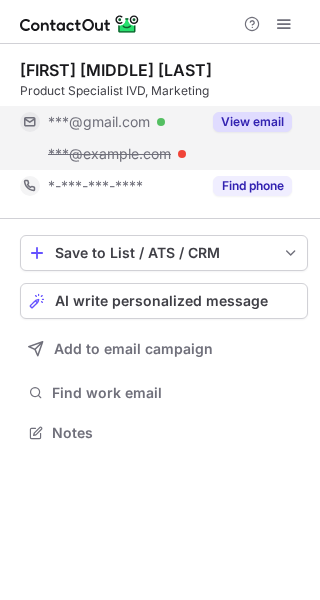 click on "View email" at bounding box center [252, 122] 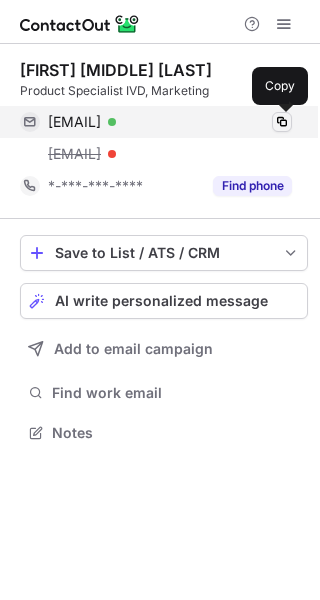 click at bounding box center (282, 122) 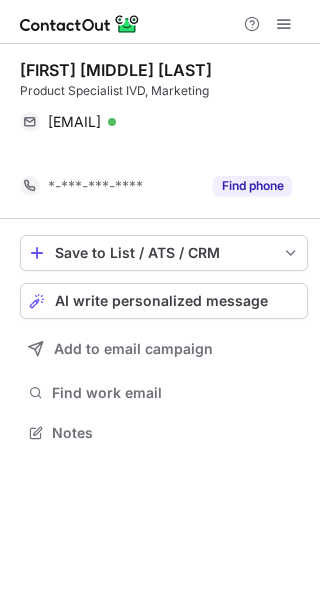 scroll, scrollTop: 387, scrollLeft: 320, axis: both 